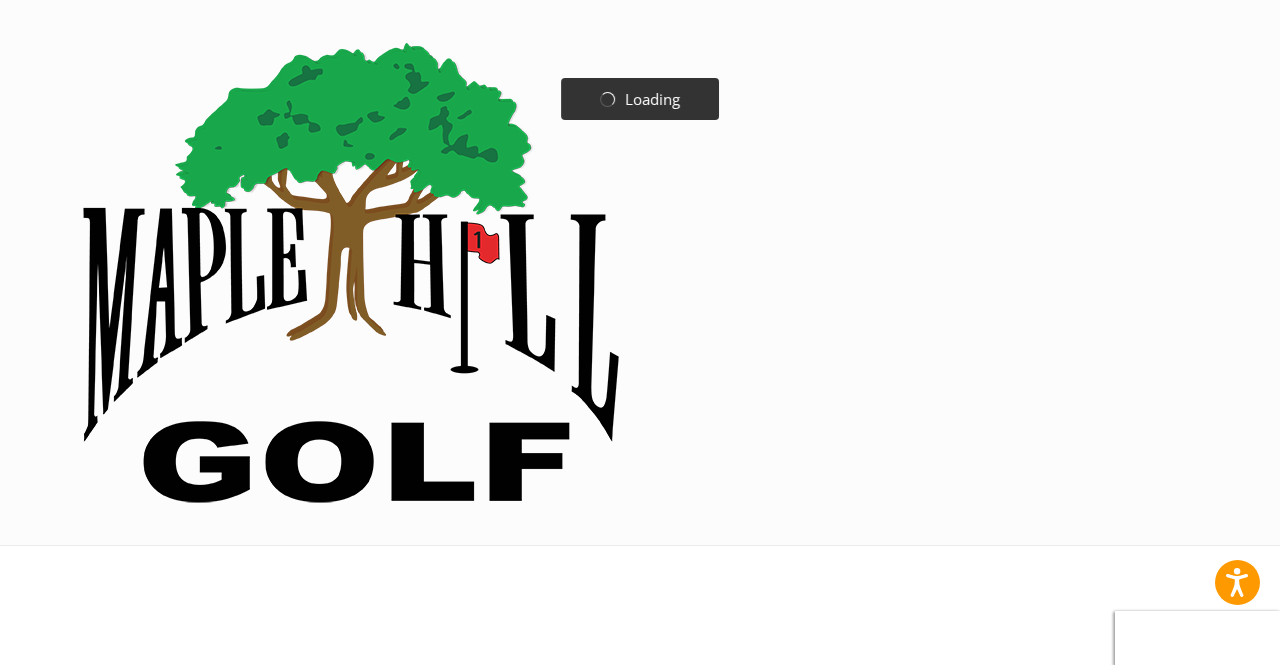 scroll, scrollTop: 0, scrollLeft: 0, axis: both 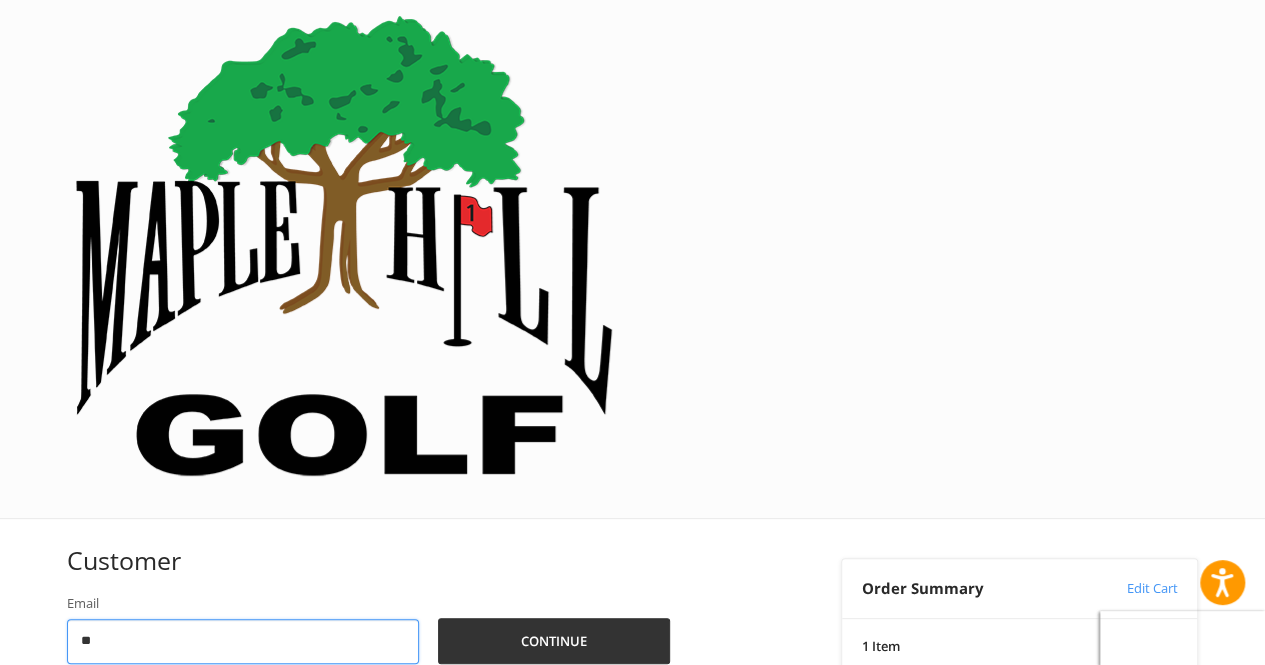 type on "**********" 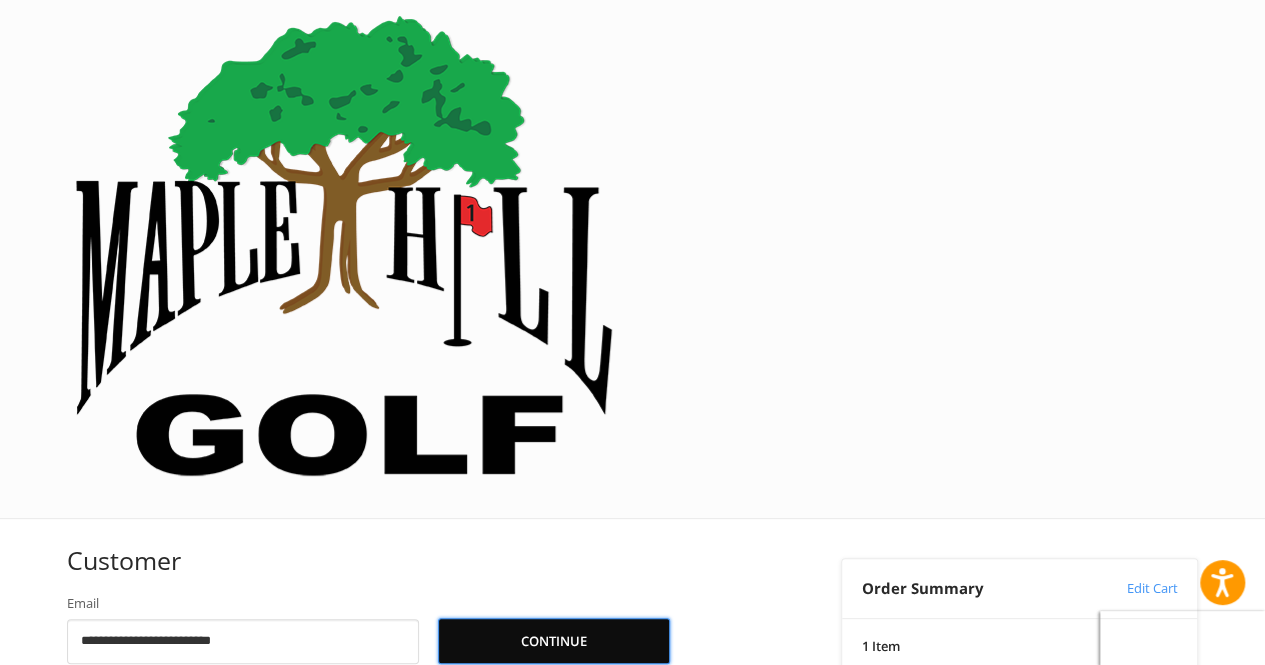 click on "Continue" at bounding box center (554, 641) 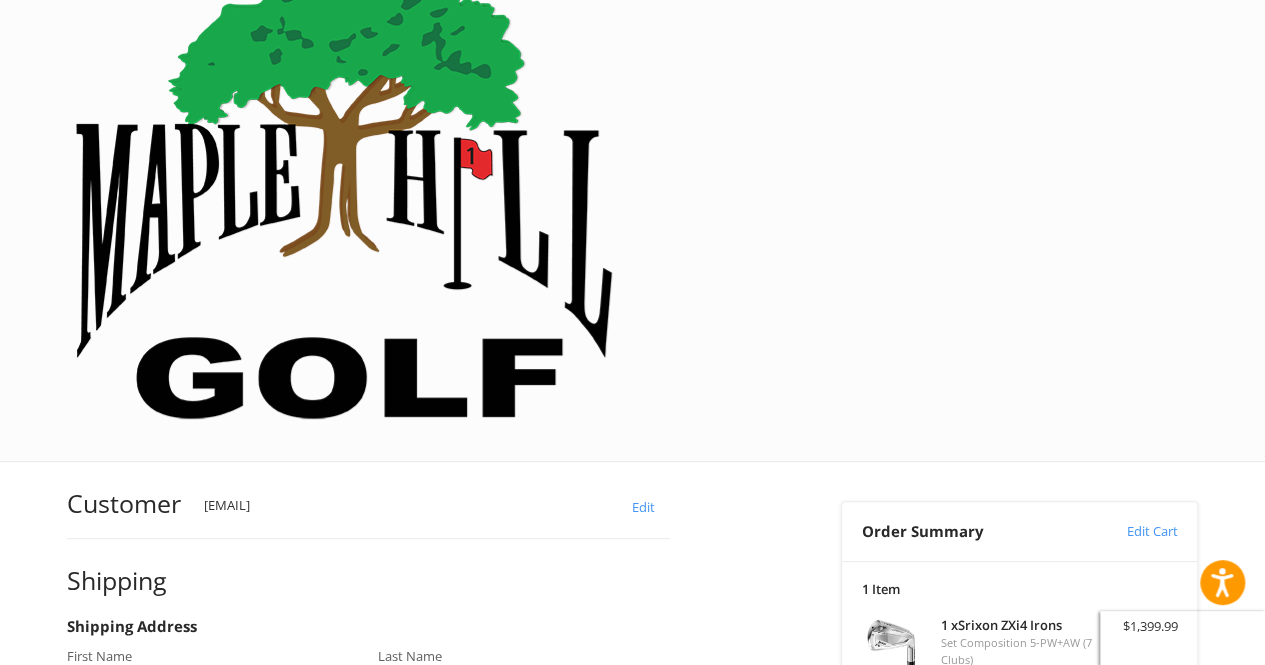scroll, scrollTop: 103, scrollLeft: 0, axis: vertical 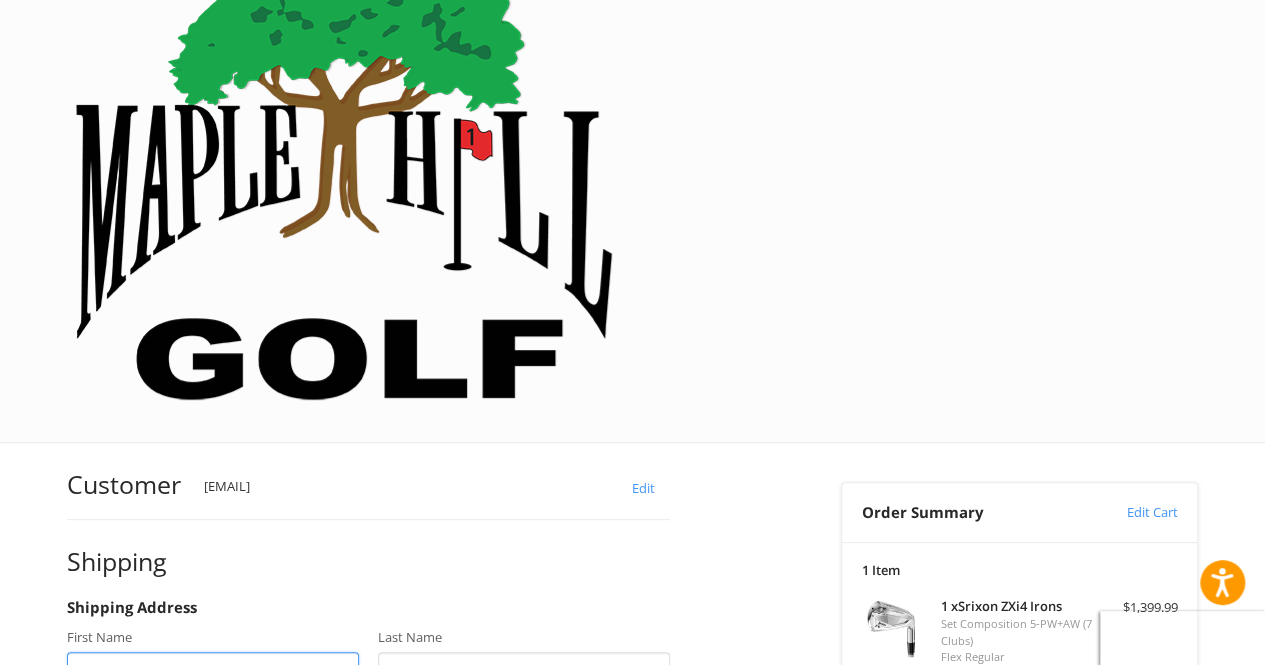 click on "First Name" at bounding box center [213, 674] 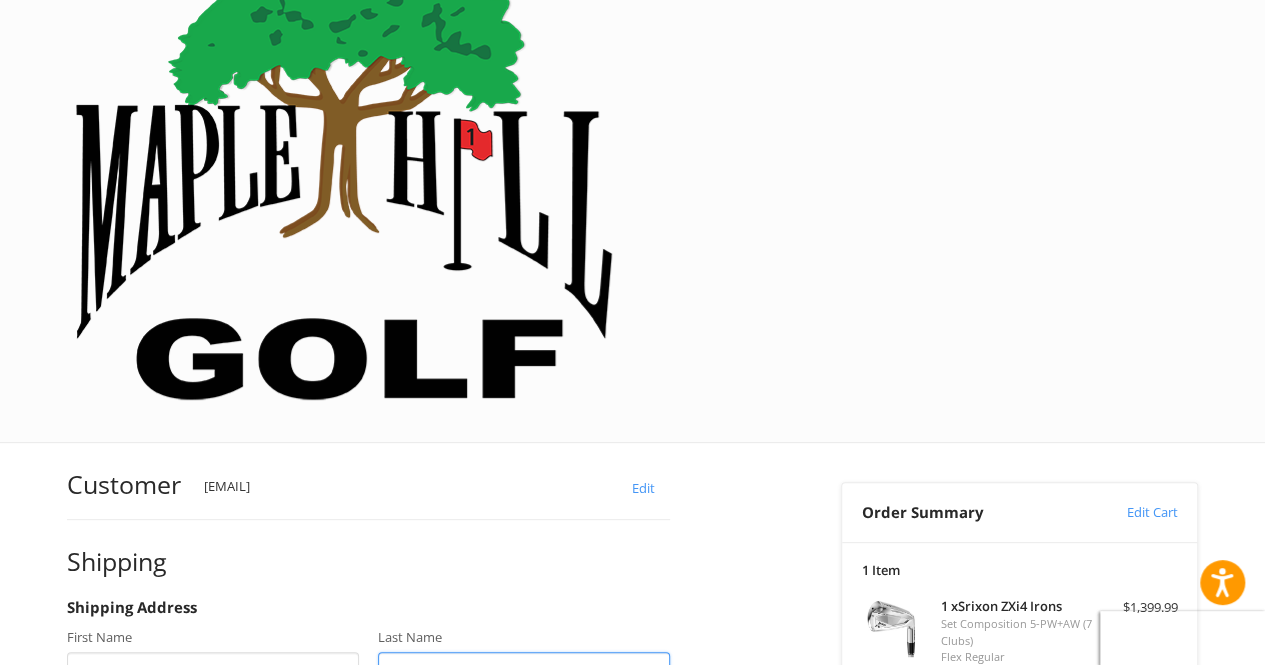 type on "**********" 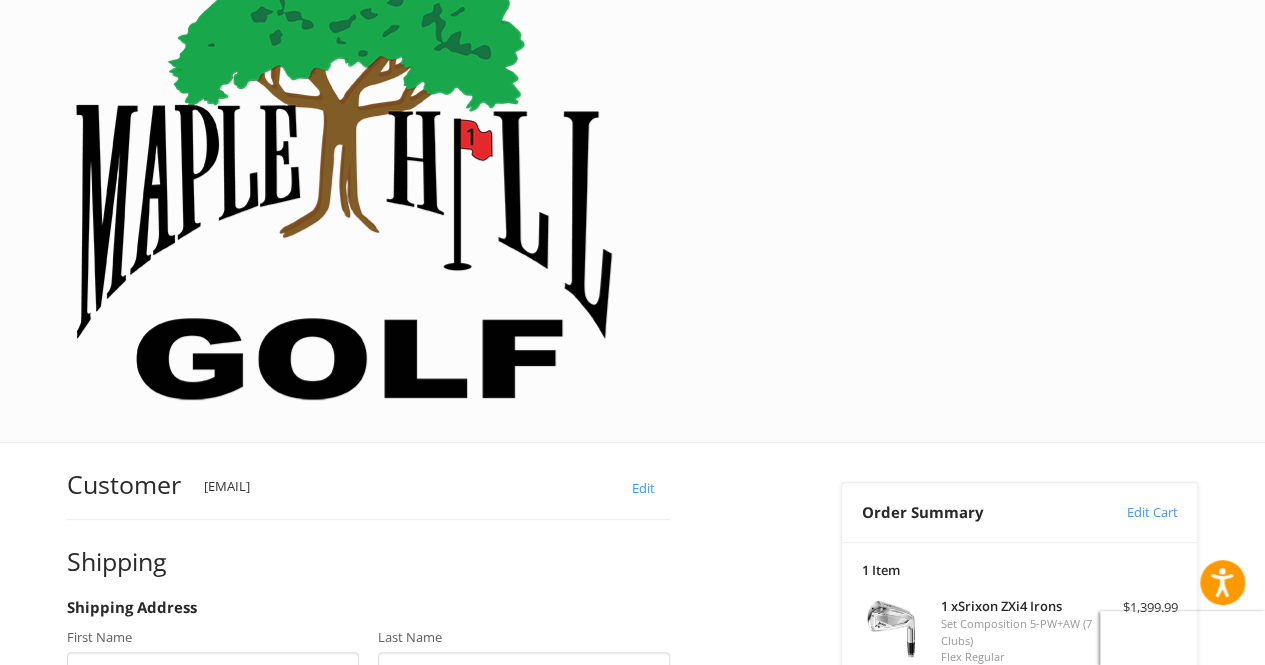 type on "**********" 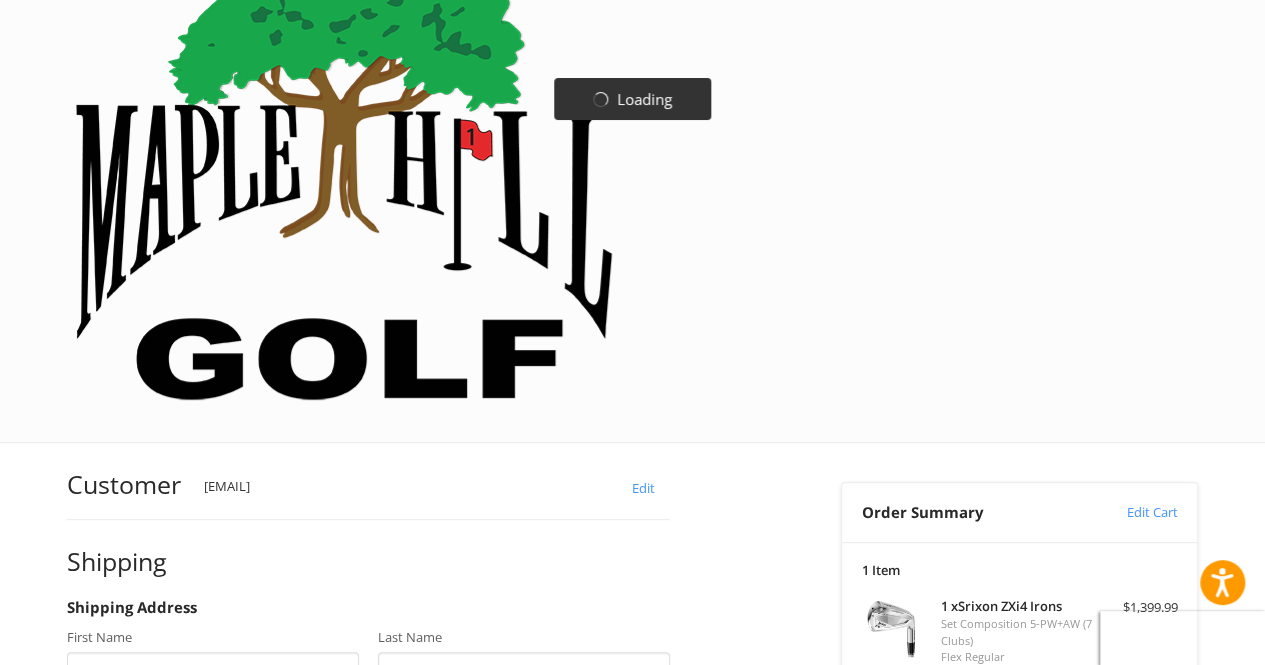 click on "**********" at bounding box center [162, 837] 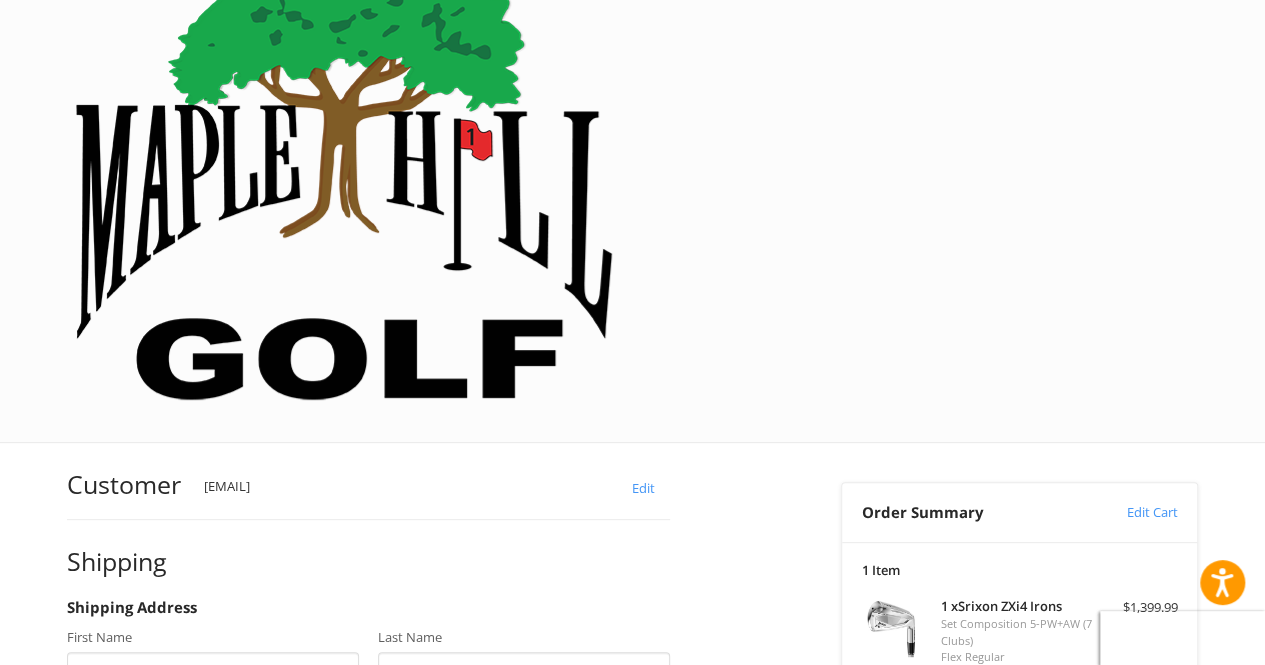 click on "**********" at bounding box center (162, 837) 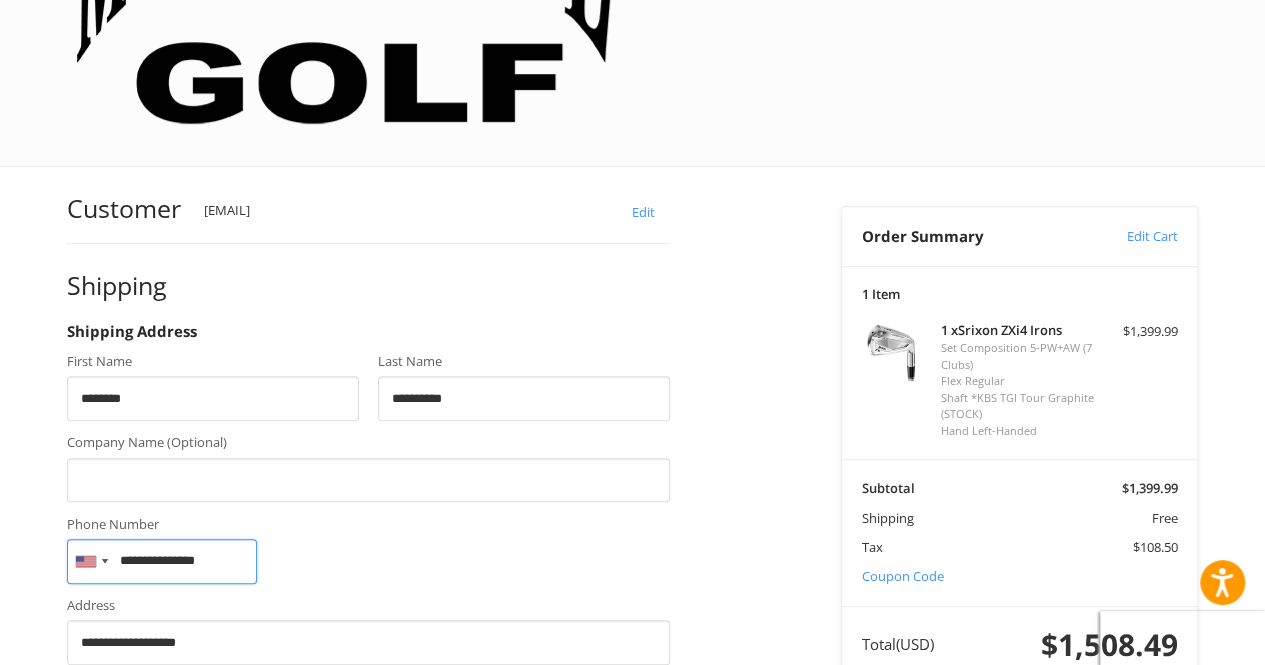 type on "**********" 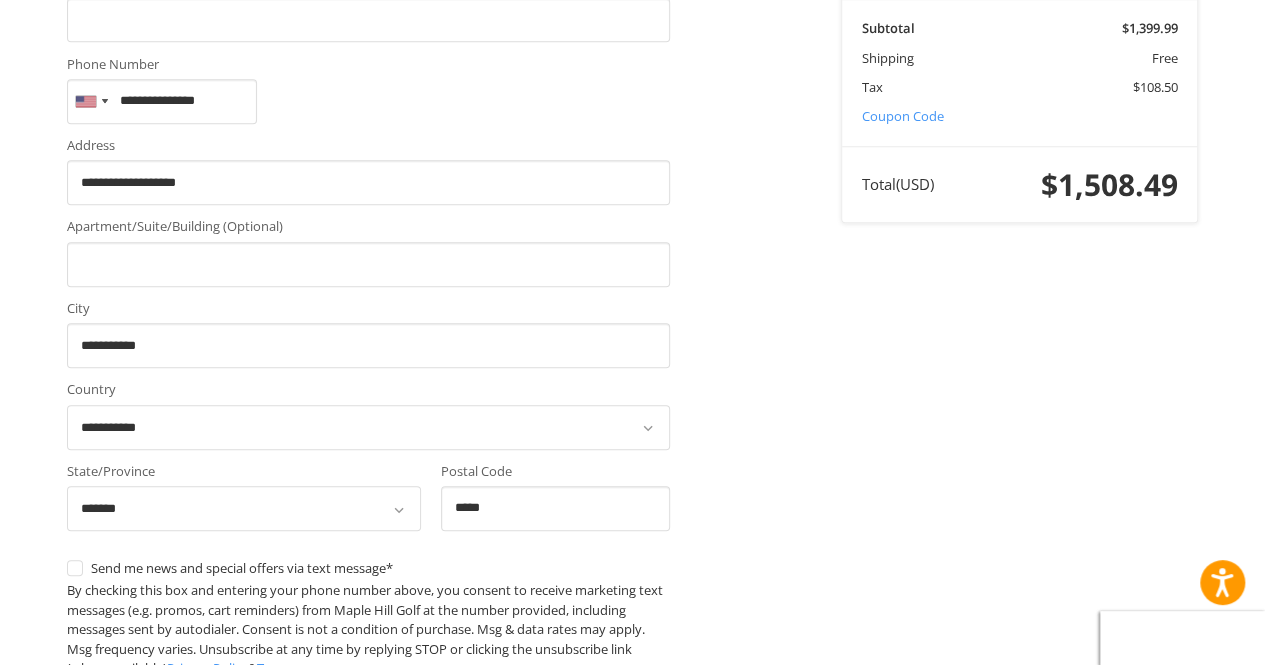 scroll, scrollTop: 842, scrollLeft: 0, axis: vertical 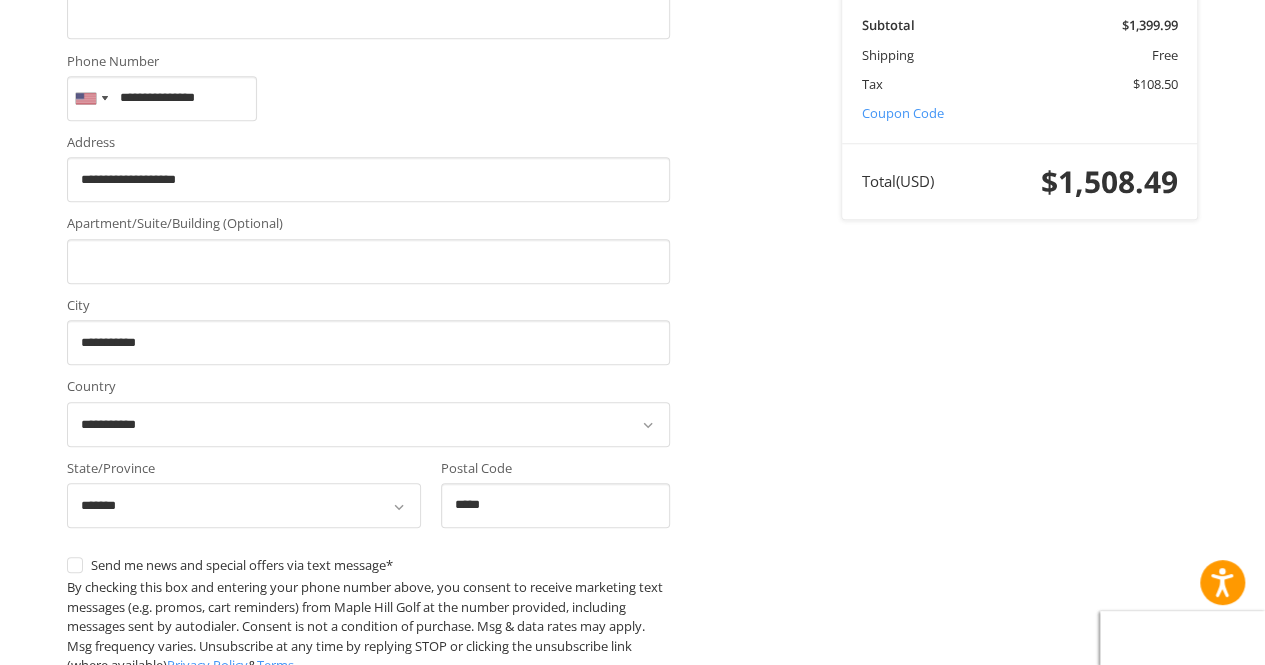 click on "UPS® (UPS® Ground) $13.00" at bounding box center [368, 918] 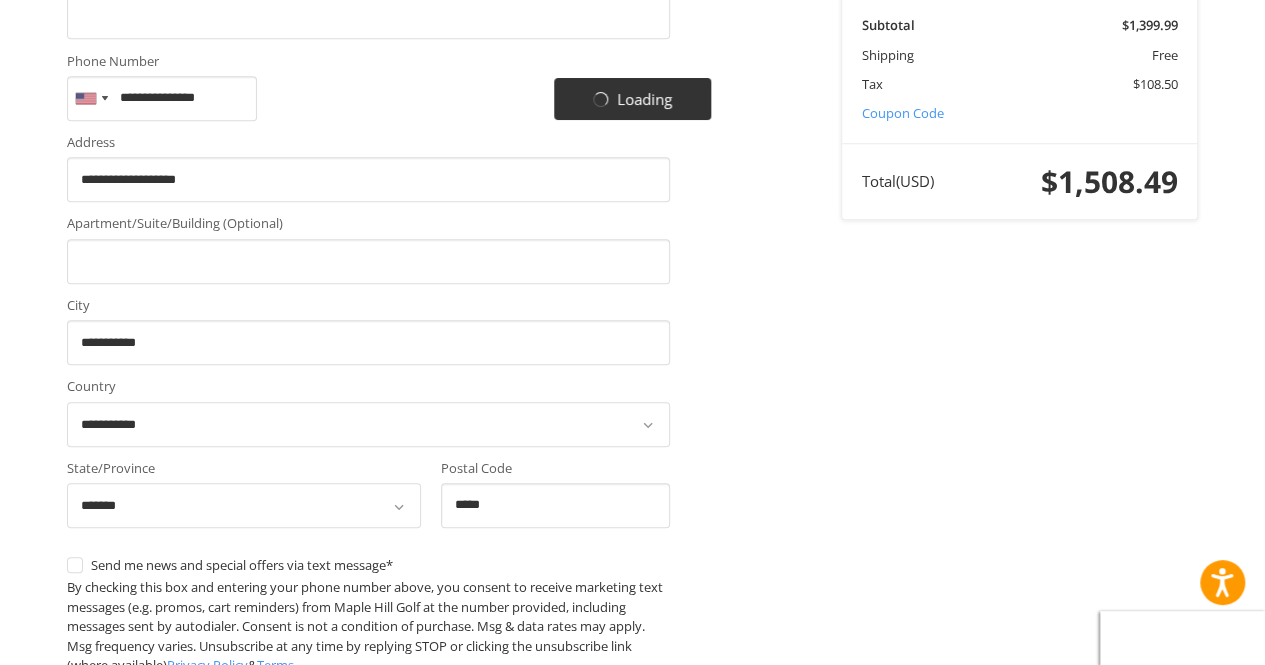 click at bounding box center (368, 857) 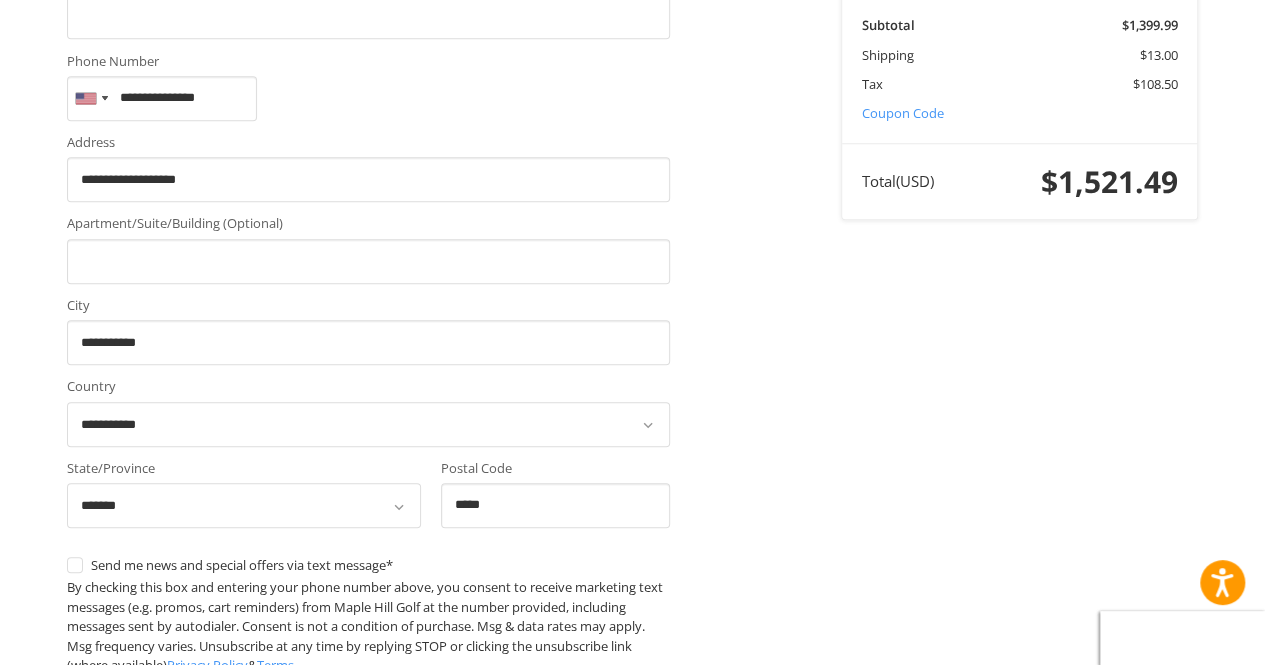 scroll, scrollTop: 895, scrollLeft: 0, axis: vertical 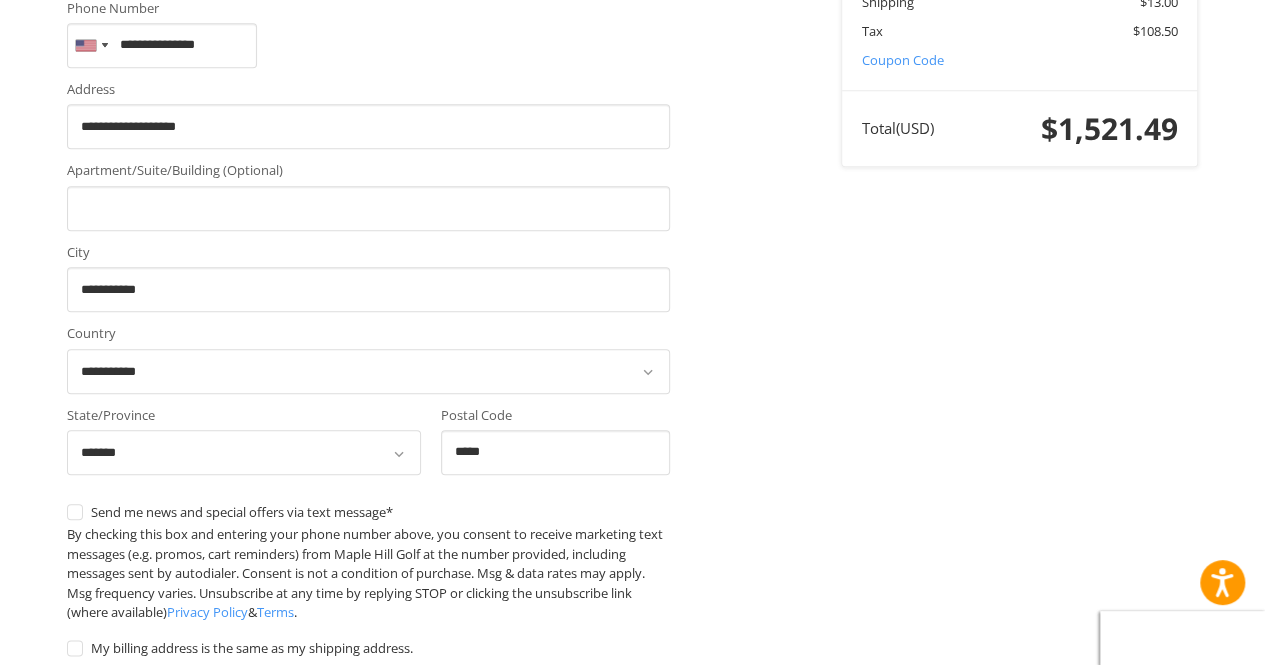 click on "Continue" at bounding box center [130, 944] 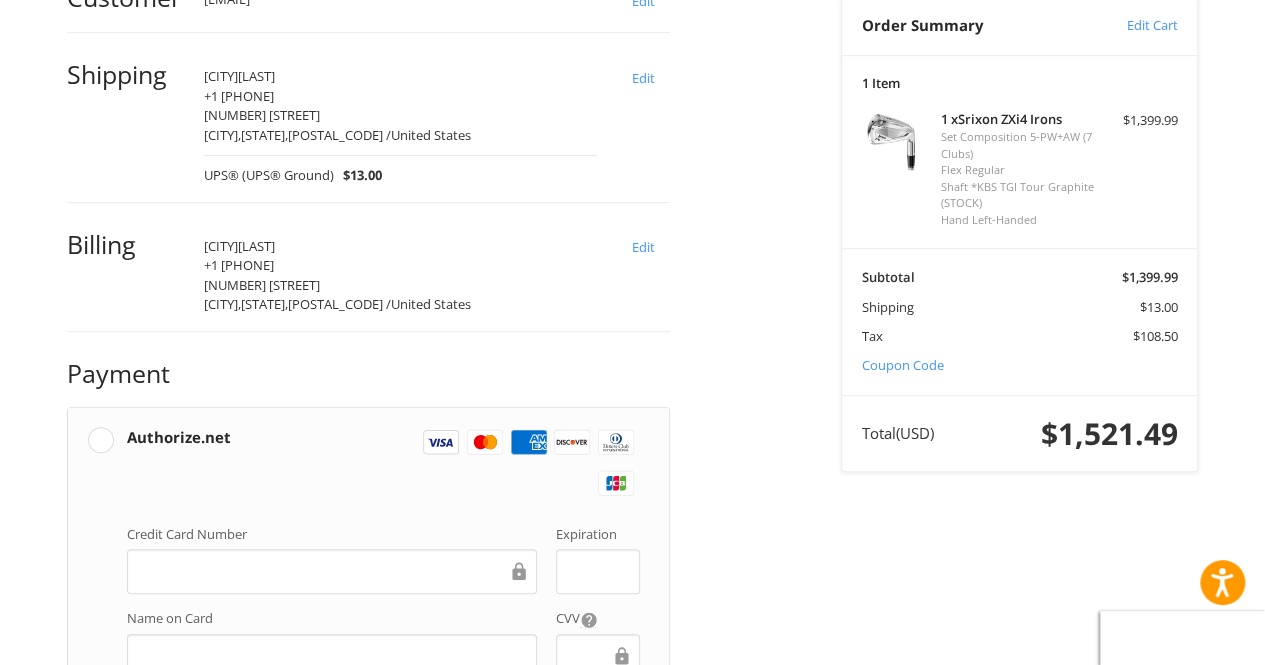 scroll, scrollTop: 594, scrollLeft: 0, axis: vertical 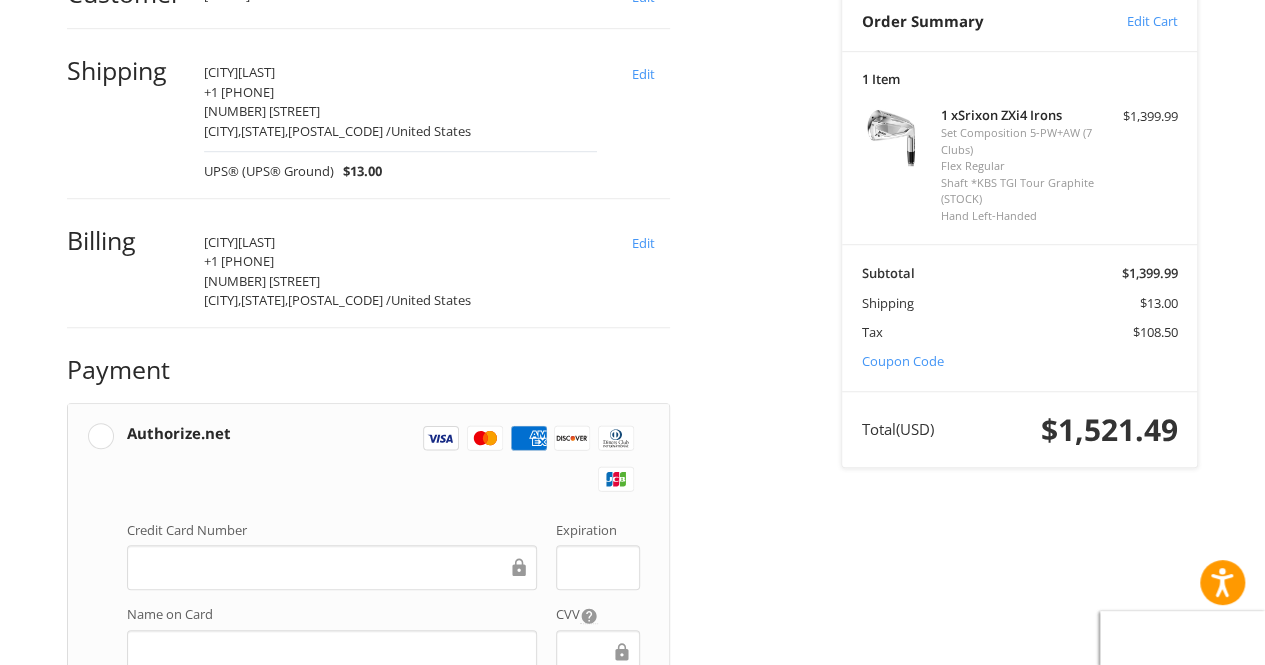 click on "Pay over time" at bounding box center (368, 913) 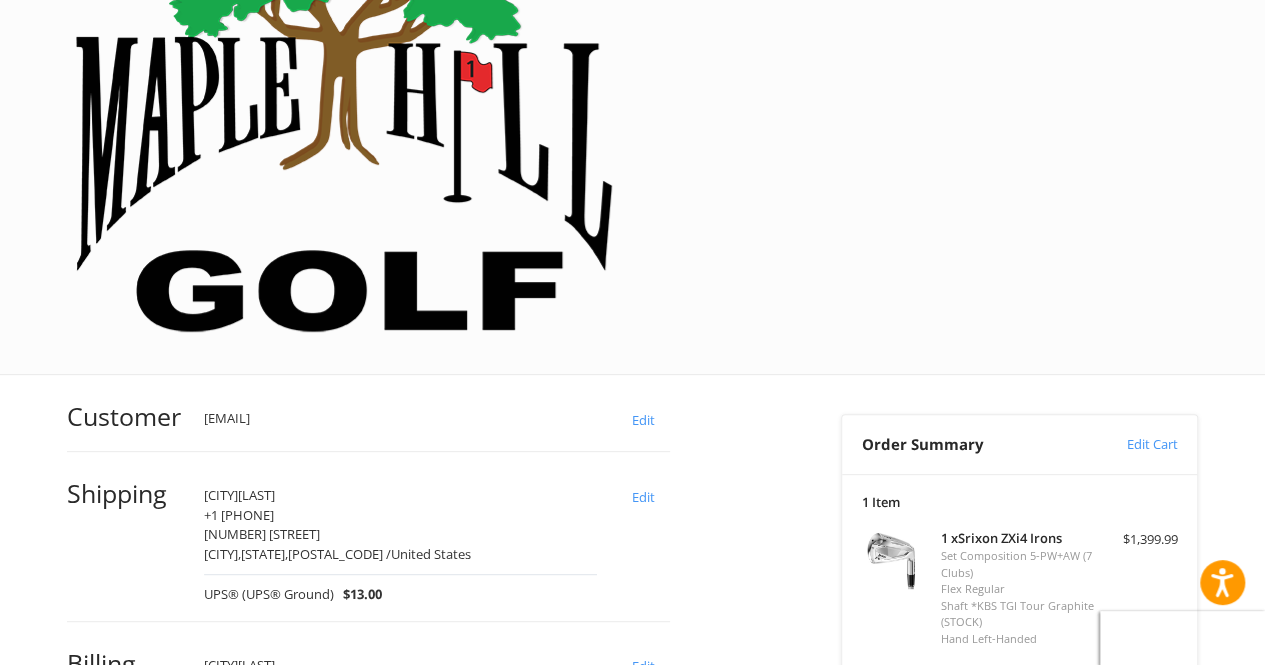 scroll, scrollTop: 0, scrollLeft: 0, axis: both 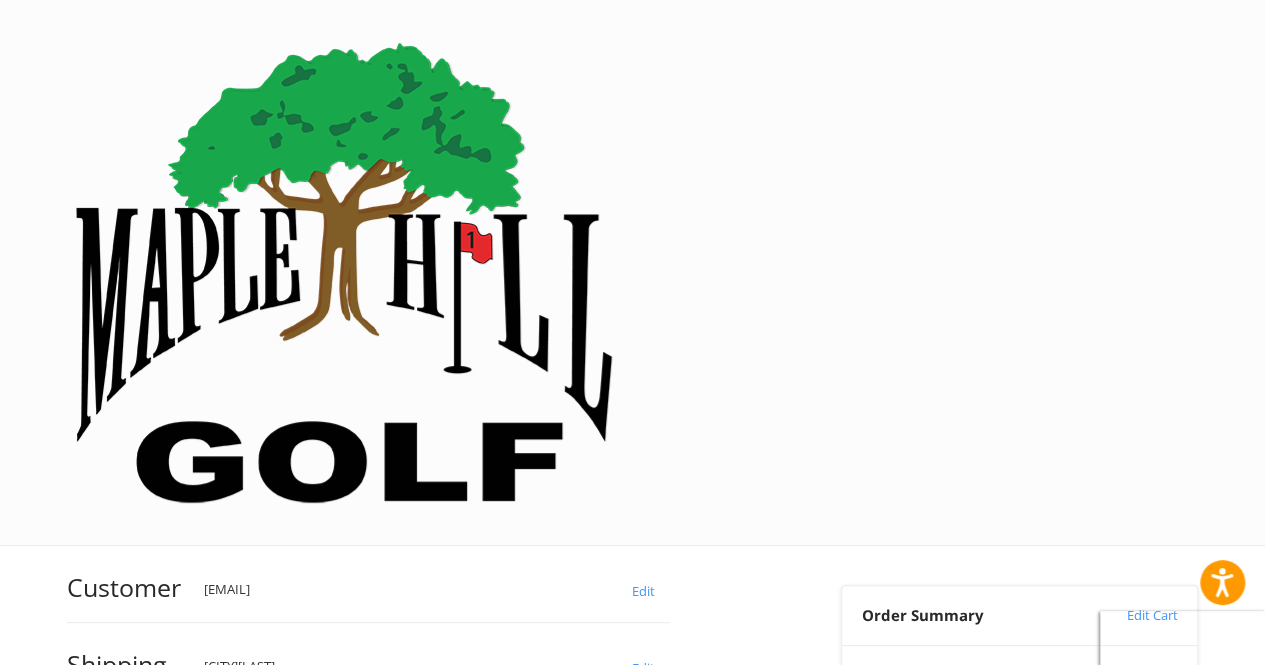 click on "Customer [EMAIL] Edit Shipping [FIRST] [LAST] +1 [PHONE] [NUMBER] [STREET] [CITY], [STATE], [POSTAL_CODE] / [COUNTRY] UPS® (UPS® Ground) $13.00 Edit Billing [FIRST] [LAST] +1 [PHONE] [NUMBER] [STREET] [CITY], [STATE], [POSTAL_CODE] / [COUNTRY] Edit Payment Payment Methods Pay over time Authorize.net Visa Master Amex Discover Diners Club JCB Pay Later Pay over time You will be redirected to Affirm to securely complete your purchase. Just fill out a few pieces of basic information and get a real-time decision. Checking your eligibility won't affect your credit score. Redeemable Payments Coupon Code Place Order" at bounding box center (407, 1045) 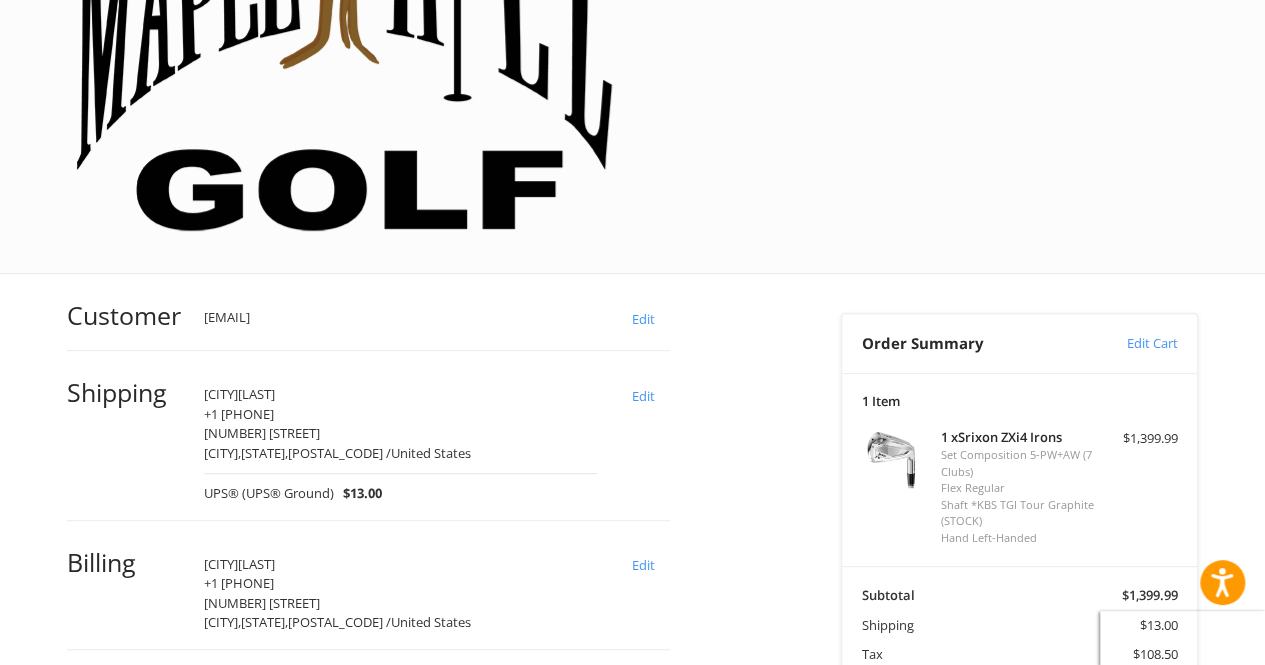 scroll, scrollTop: 275, scrollLeft: 0, axis: vertical 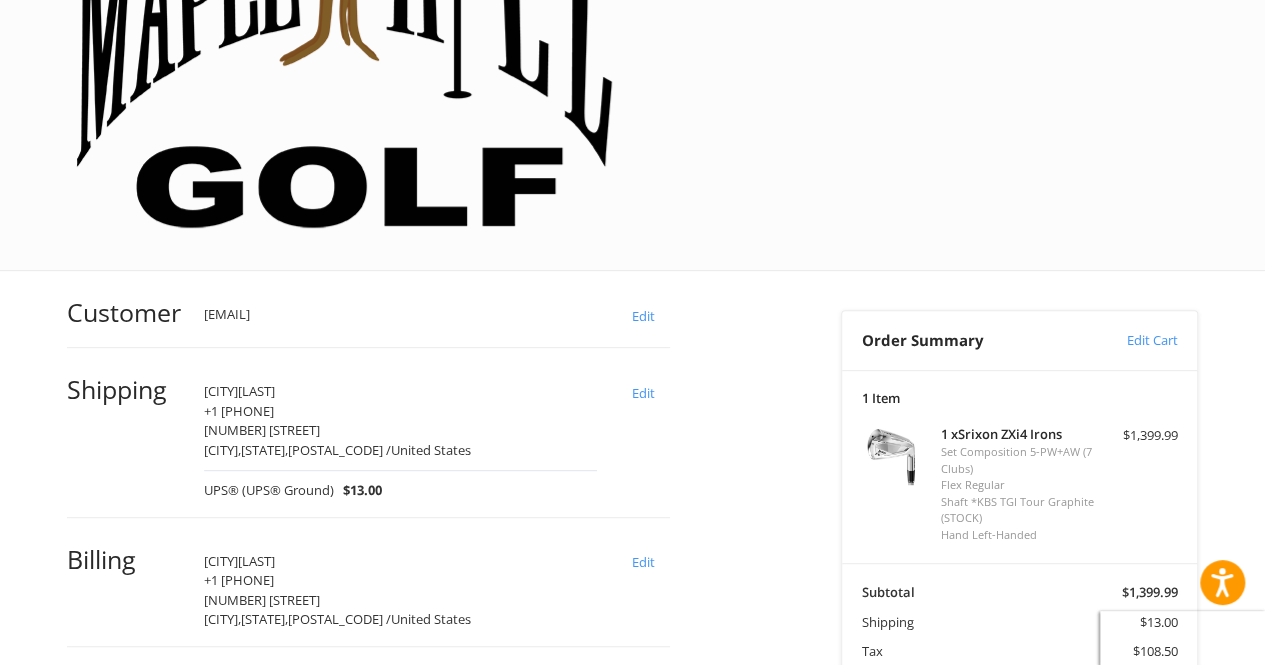 click on "Coupon Code" at bounding box center [903, 680] 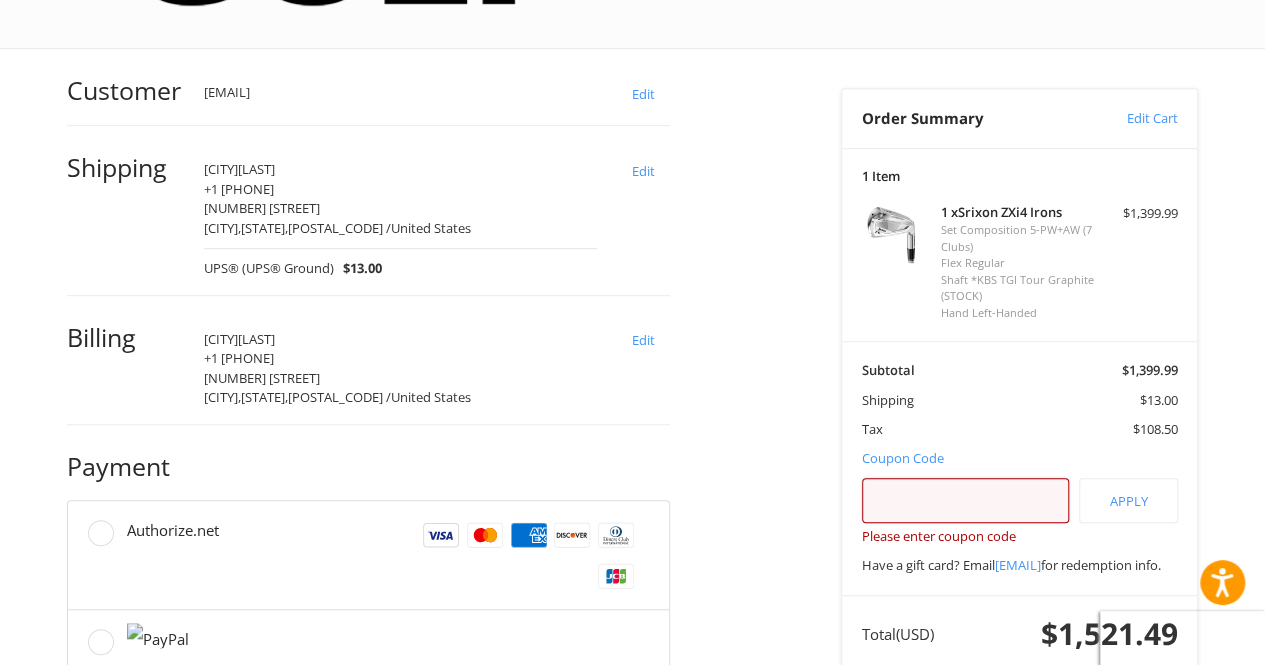 scroll, scrollTop: 496, scrollLeft: 0, axis: vertical 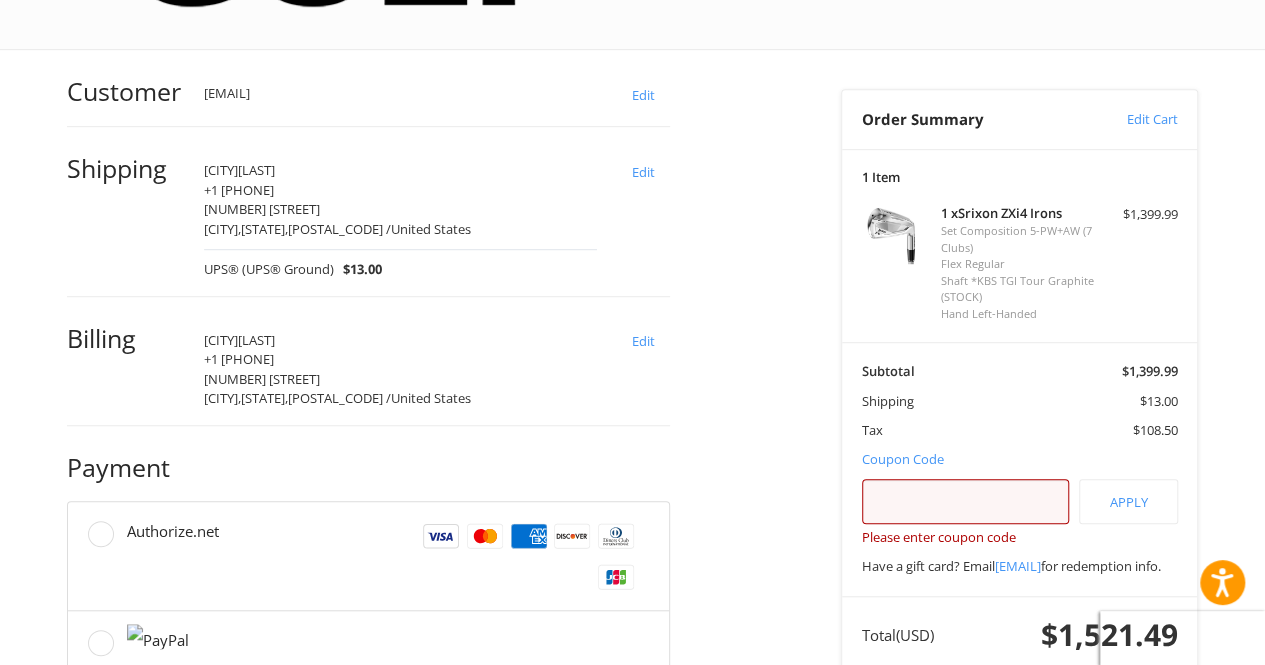 click on "Place Order" at bounding box center [368, 1019] 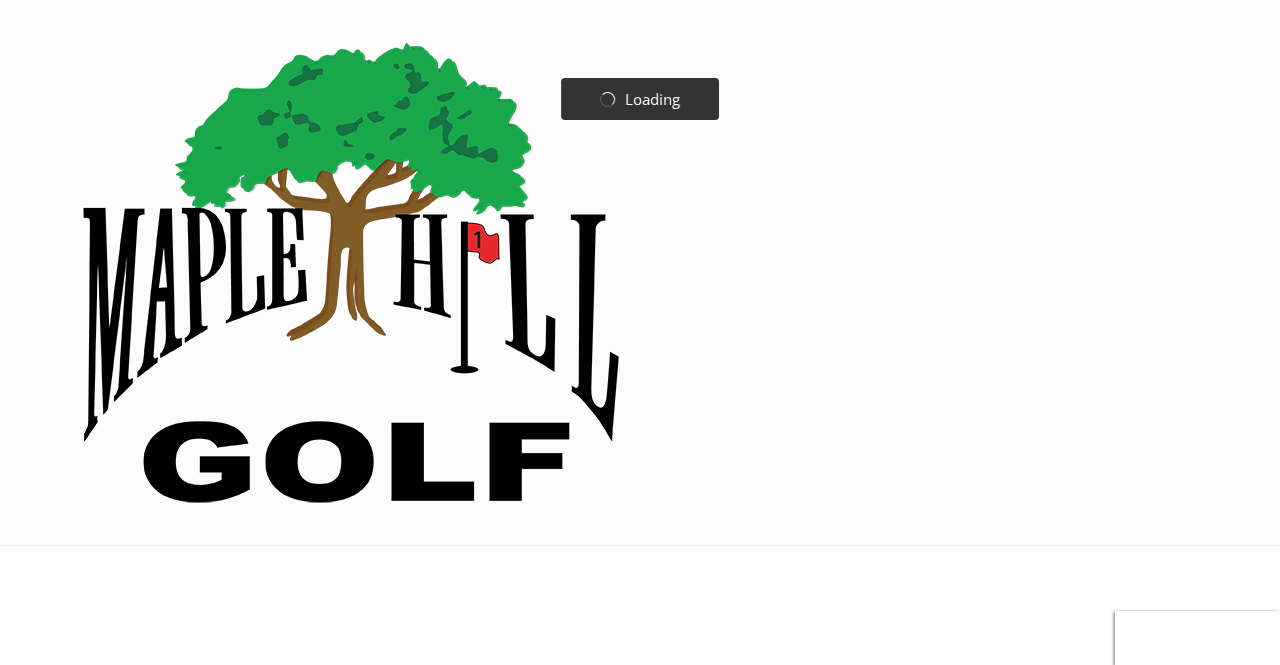 scroll, scrollTop: 0, scrollLeft: 0, axis: both 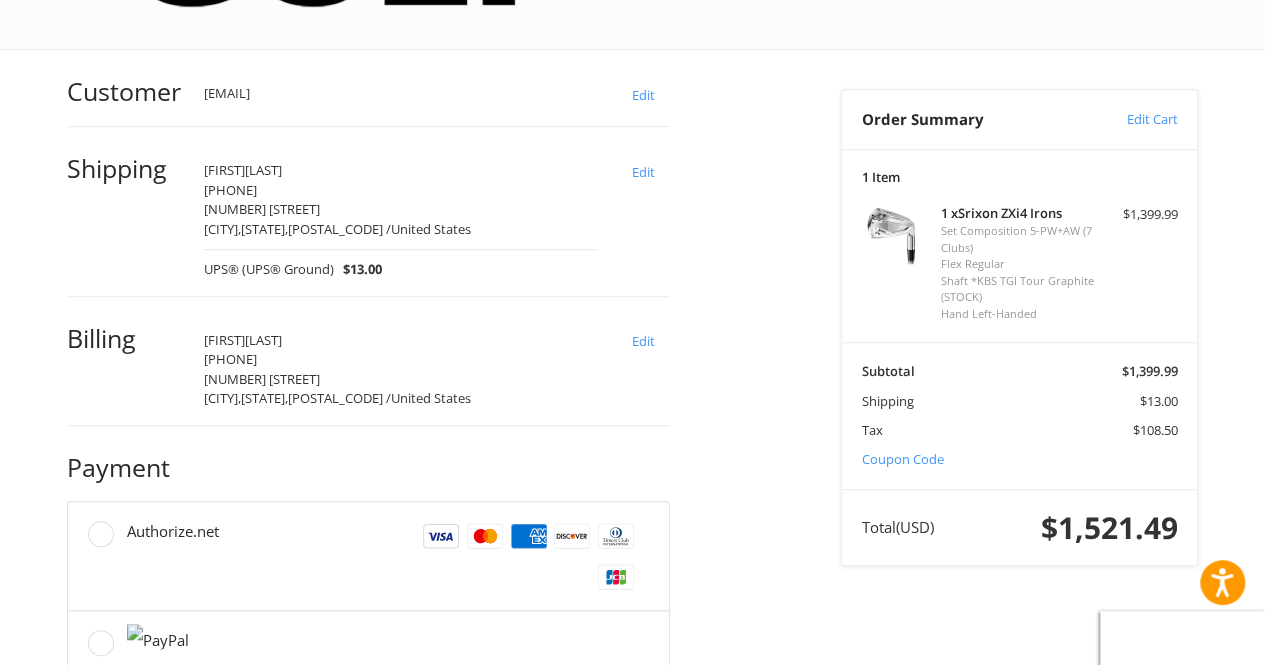 click on "Place Order" at bounding box center (368, 1019) 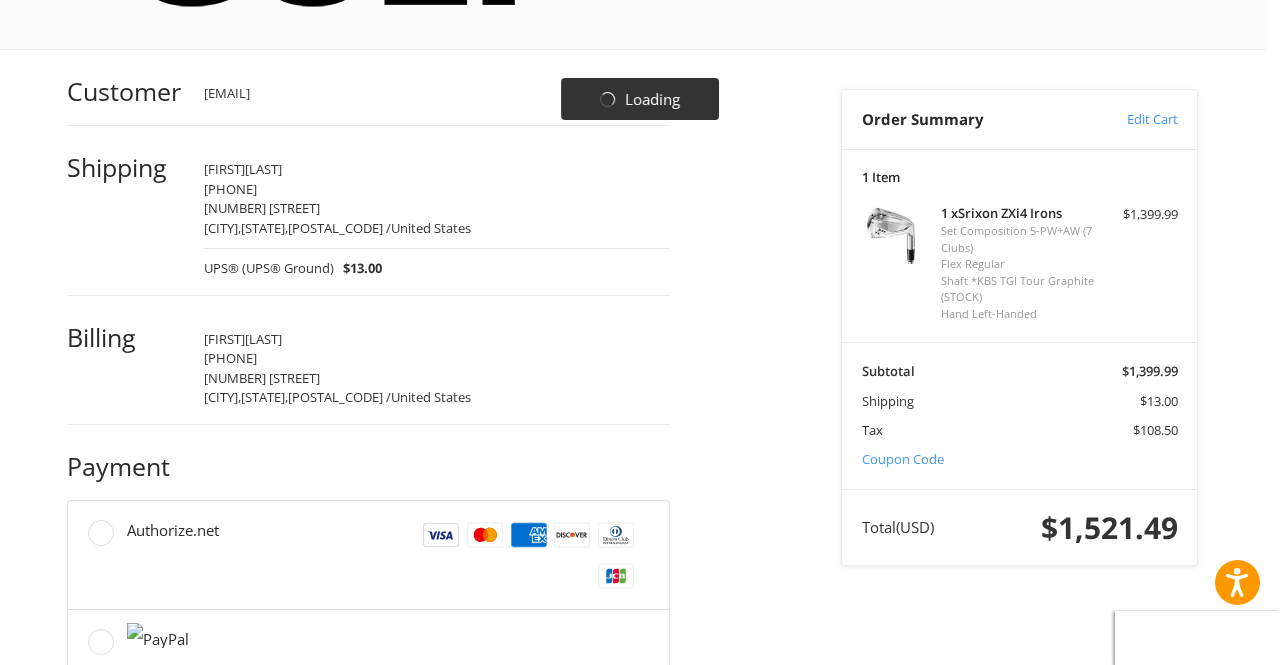 scroll, scrollTop: 4, scrollLeft: 0, axis: vertical 